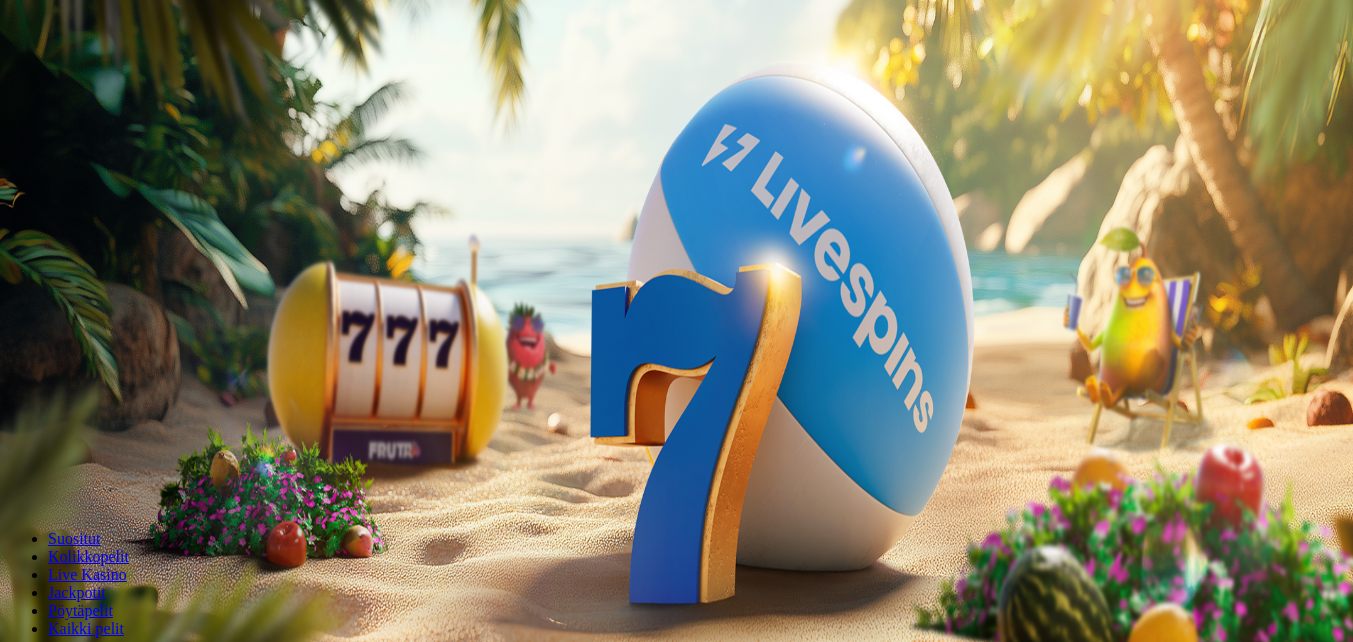scroll, scrollTop: 0, scrollLeft: 0, axis: both 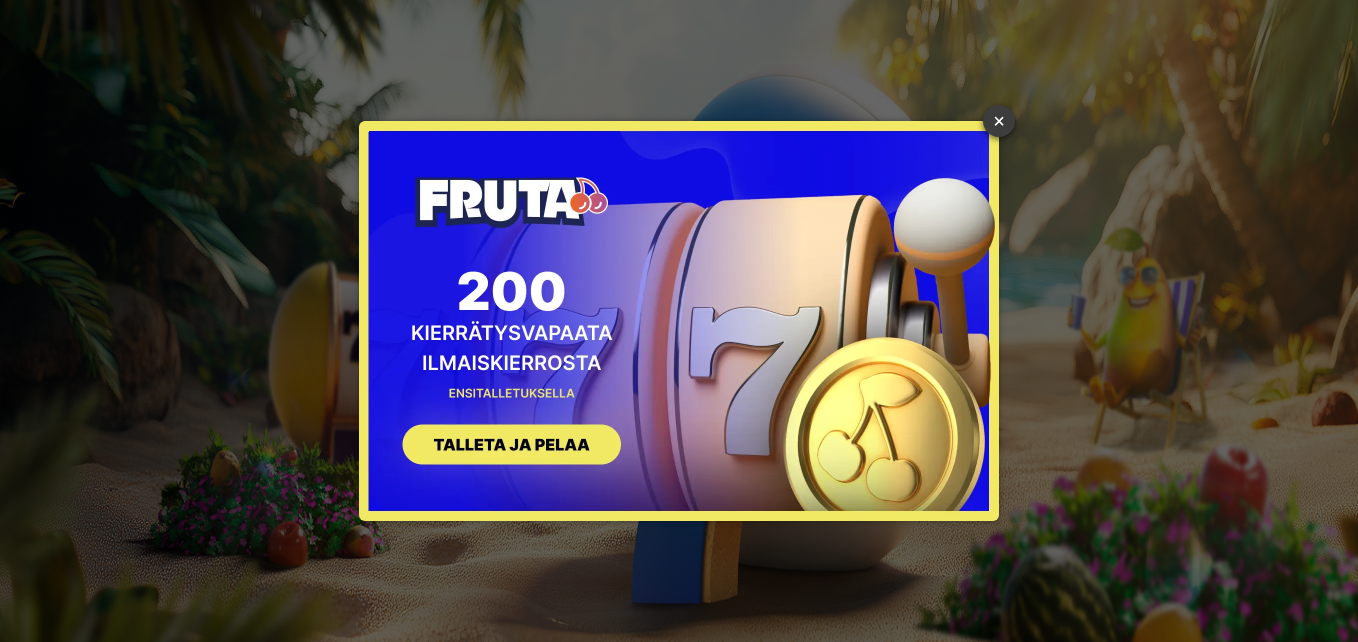click on "×" at bounding box center [999, 121] 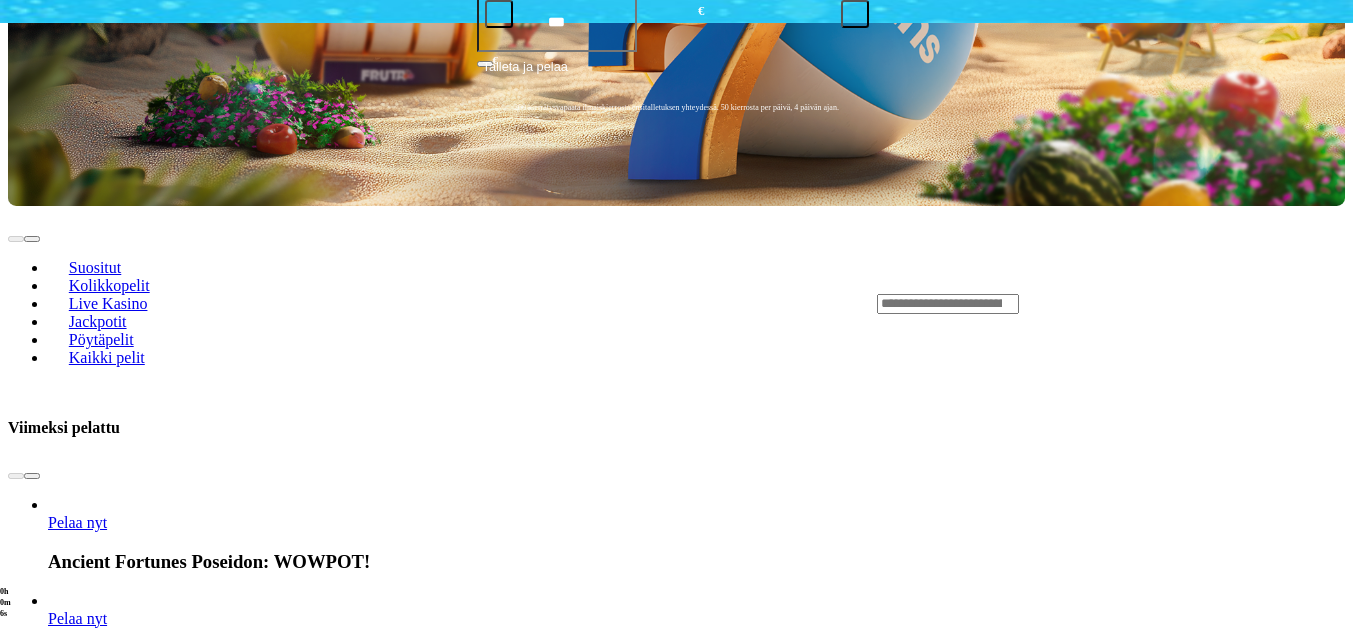 scroll, scrollTop: 219, scrollLeft: 0, axis: vertical 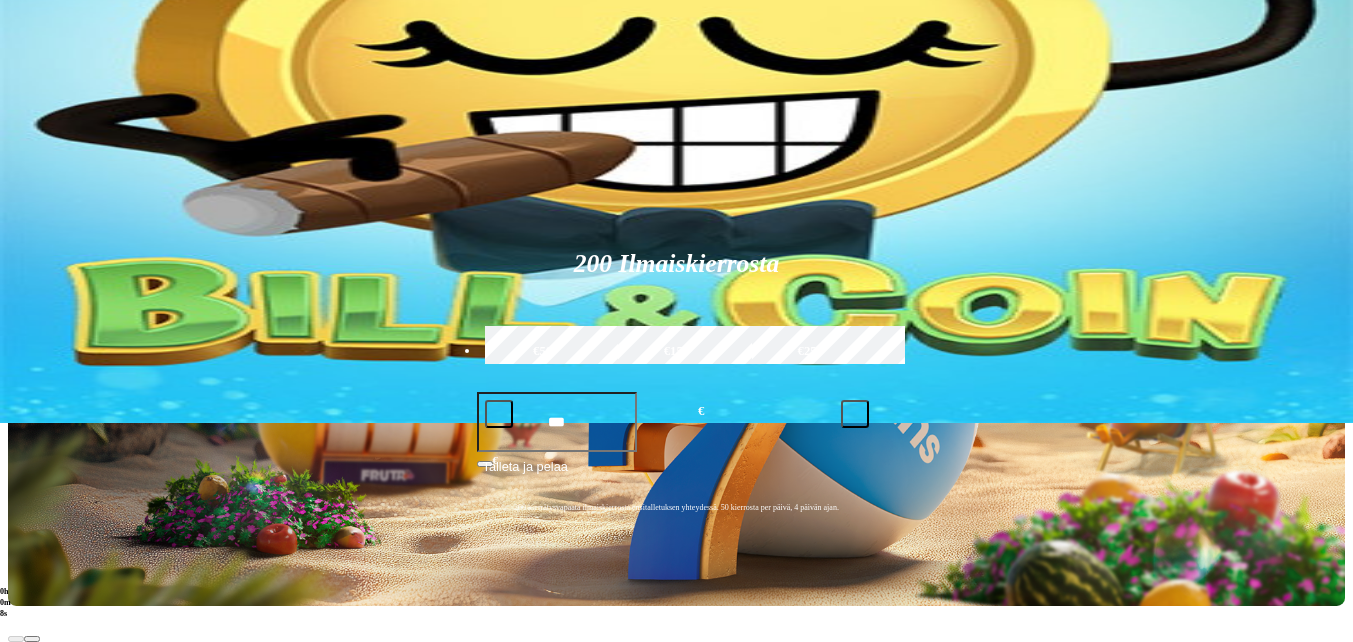 click at bounding box center (32, 876) 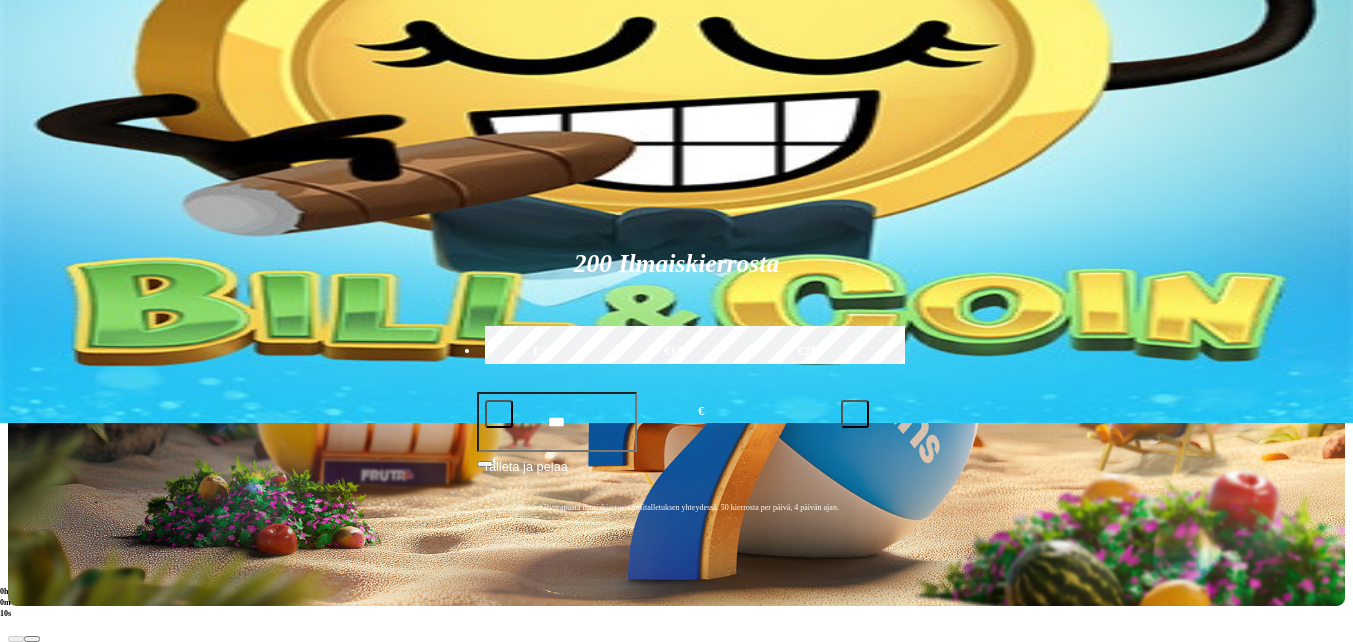 click on "Pelaa nyt" at bounding box center [-752, 1781] 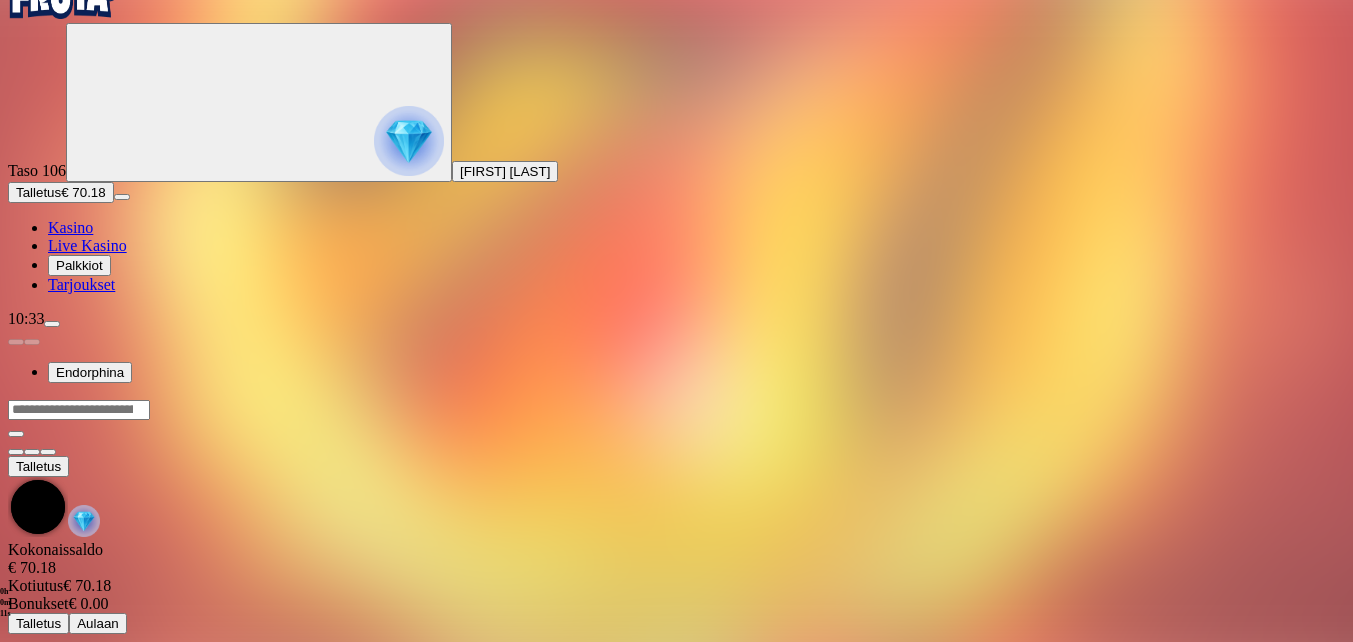 scroll, scrollTop: 0, scrollLeft: 0, axis: both 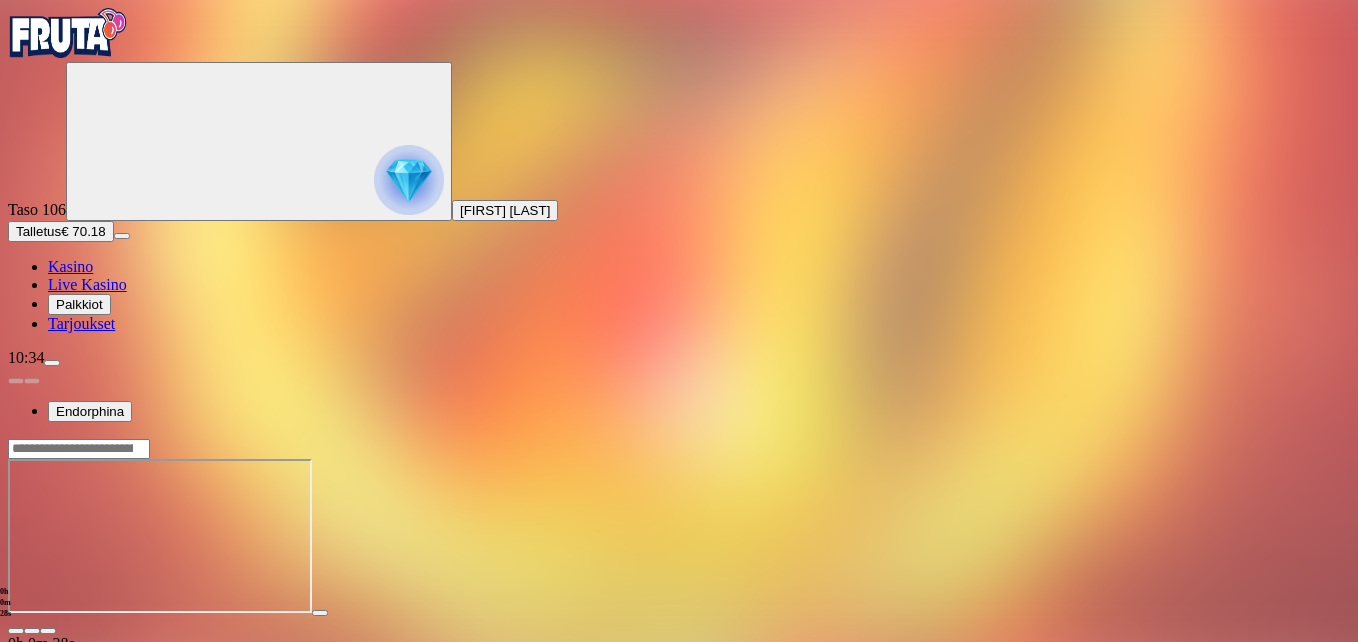 click at bounding box center [48, 631] 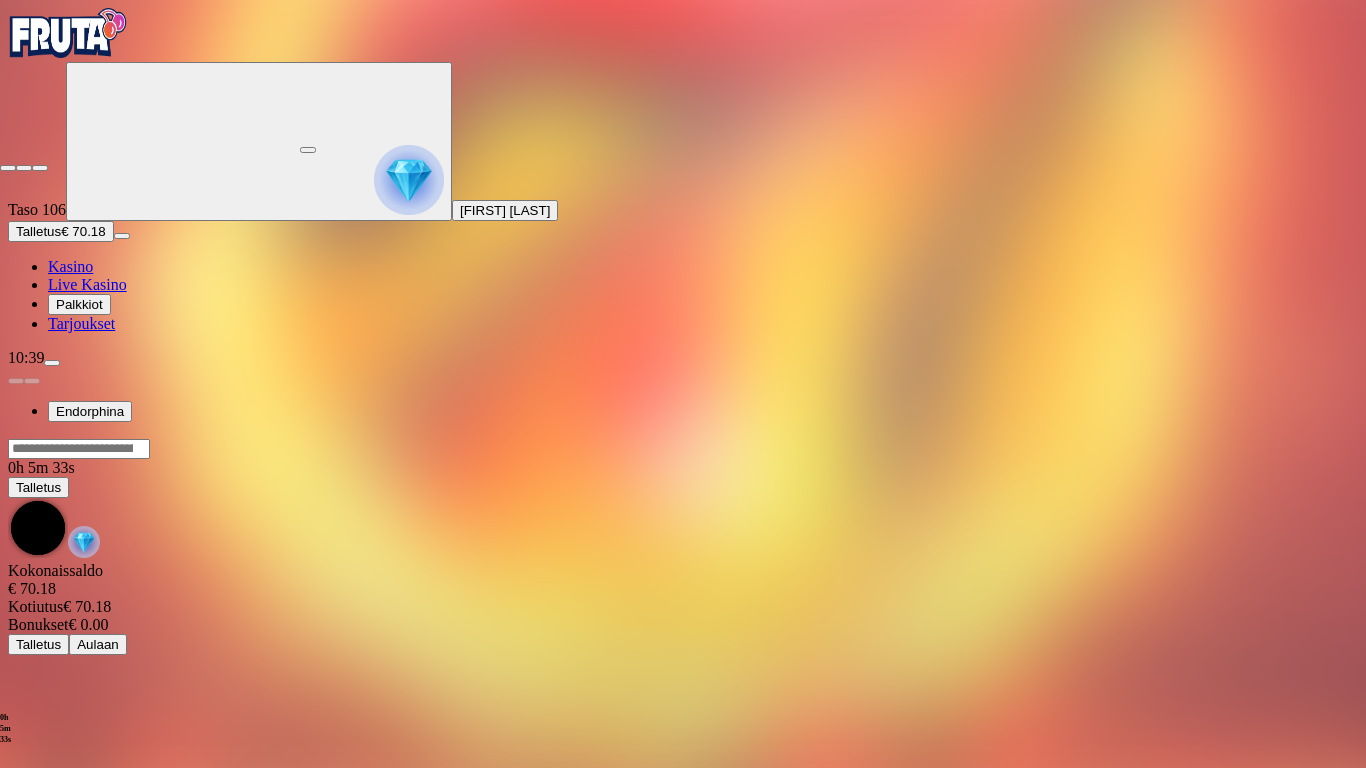 click at bounding box center [8, 168] 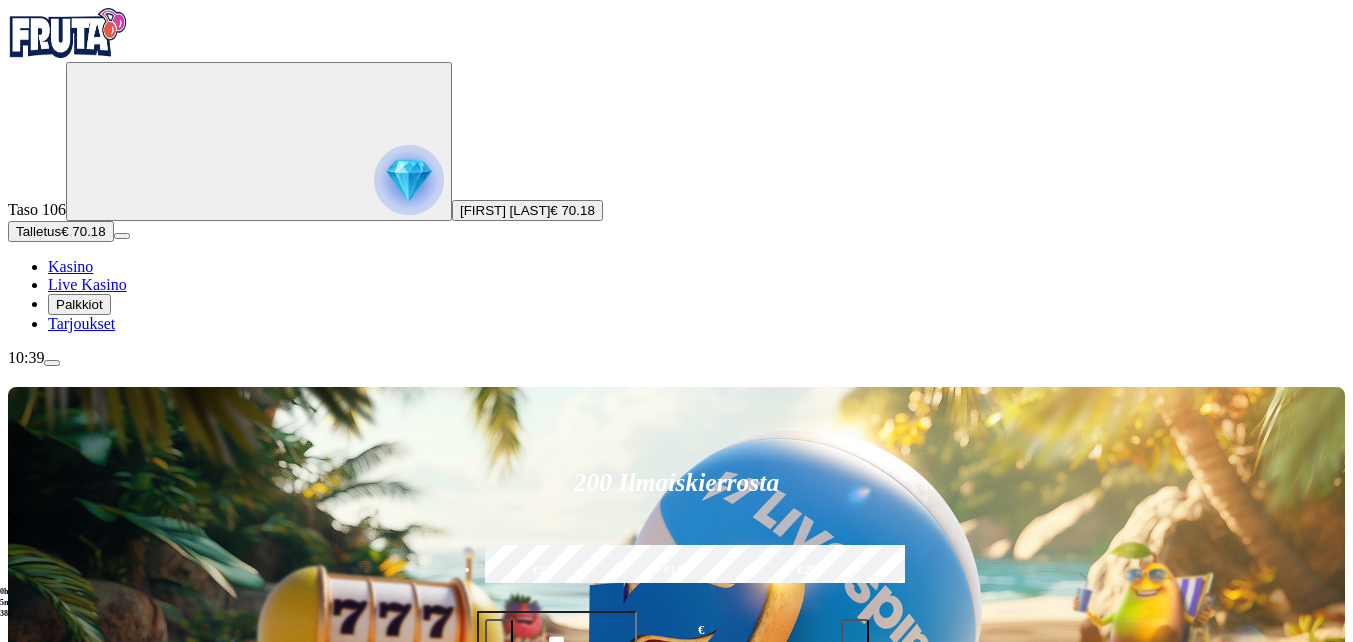 click at bounding box center (32, 1095) 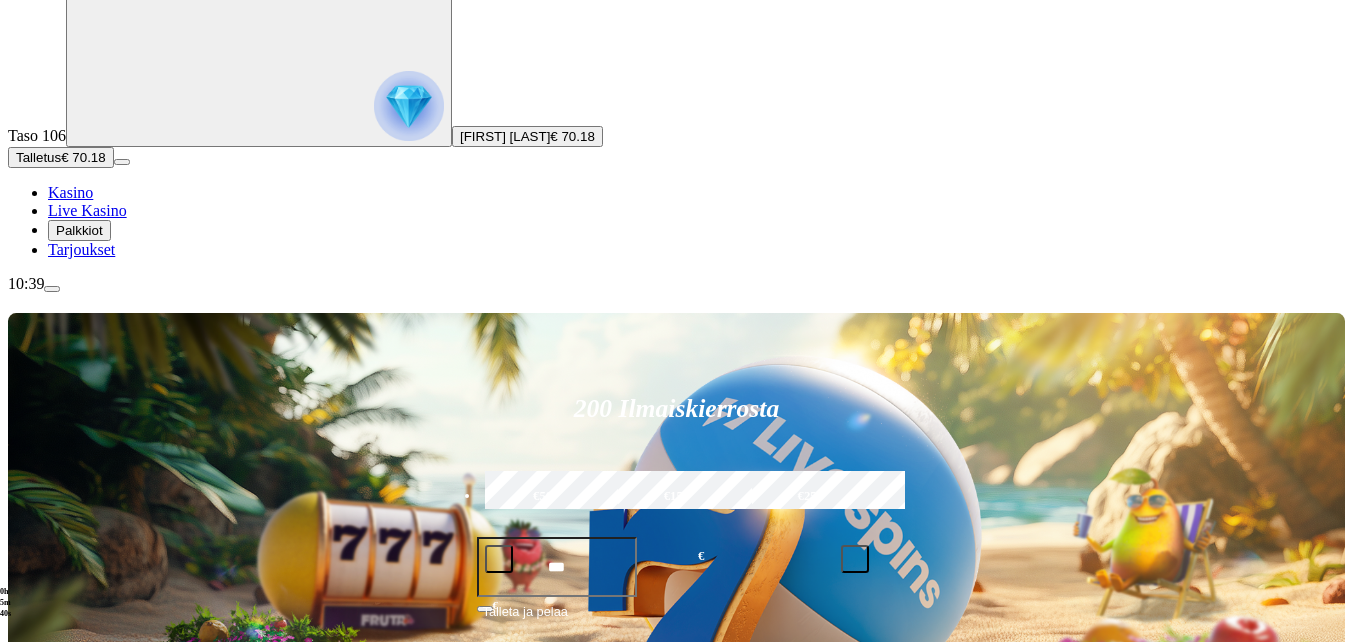 scroll, scrollTop: 200, scrollLeft: 0, axis: vertical 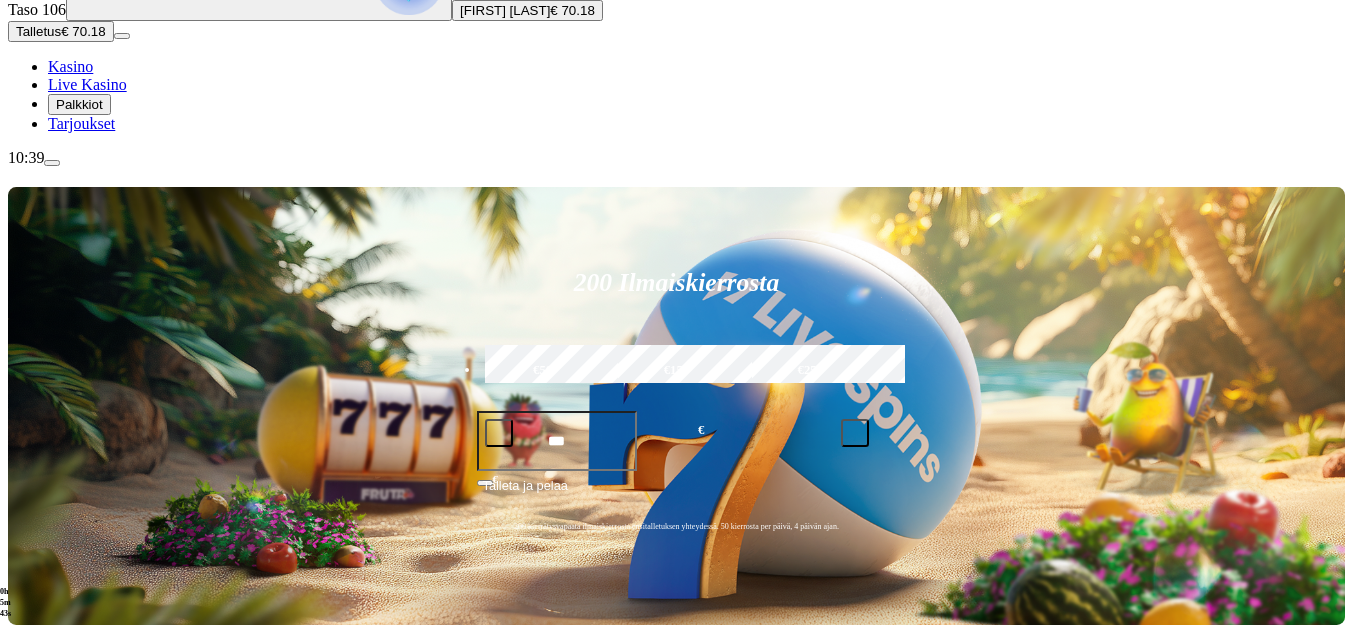 click on "Näytä kaikki" at bounding box center [1320, 1983] 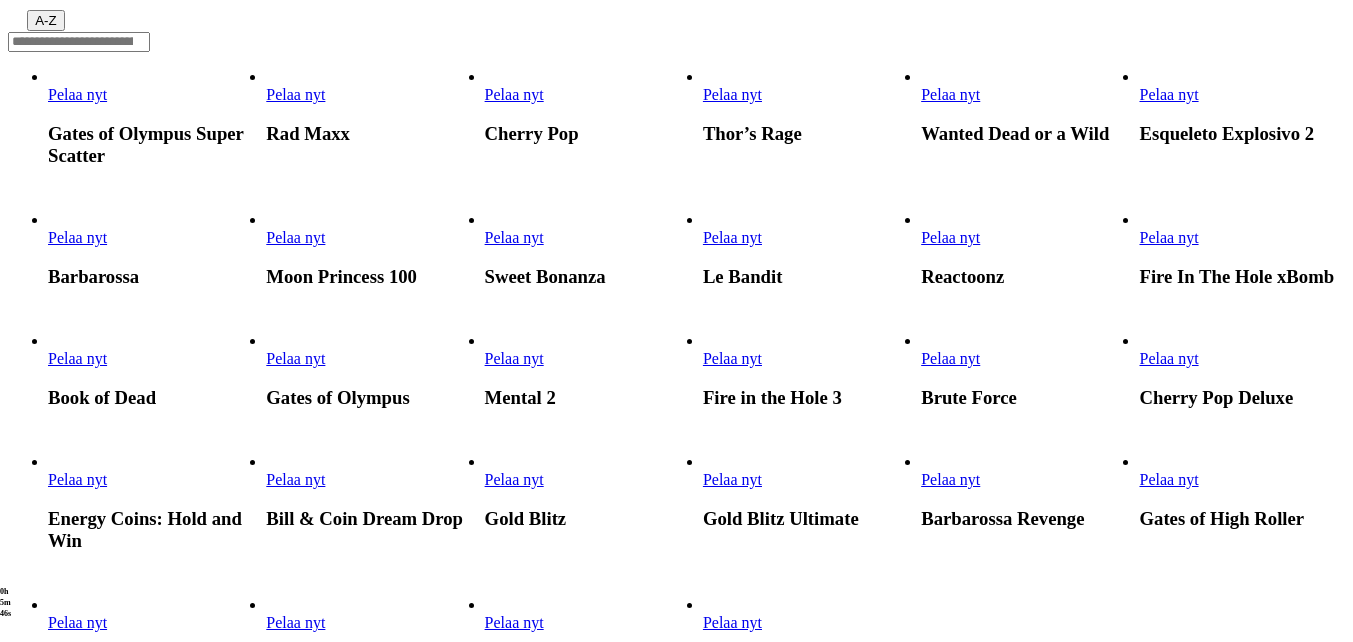 scroll, scrollTop: 600, scrollLeft: 0, axis: vertical 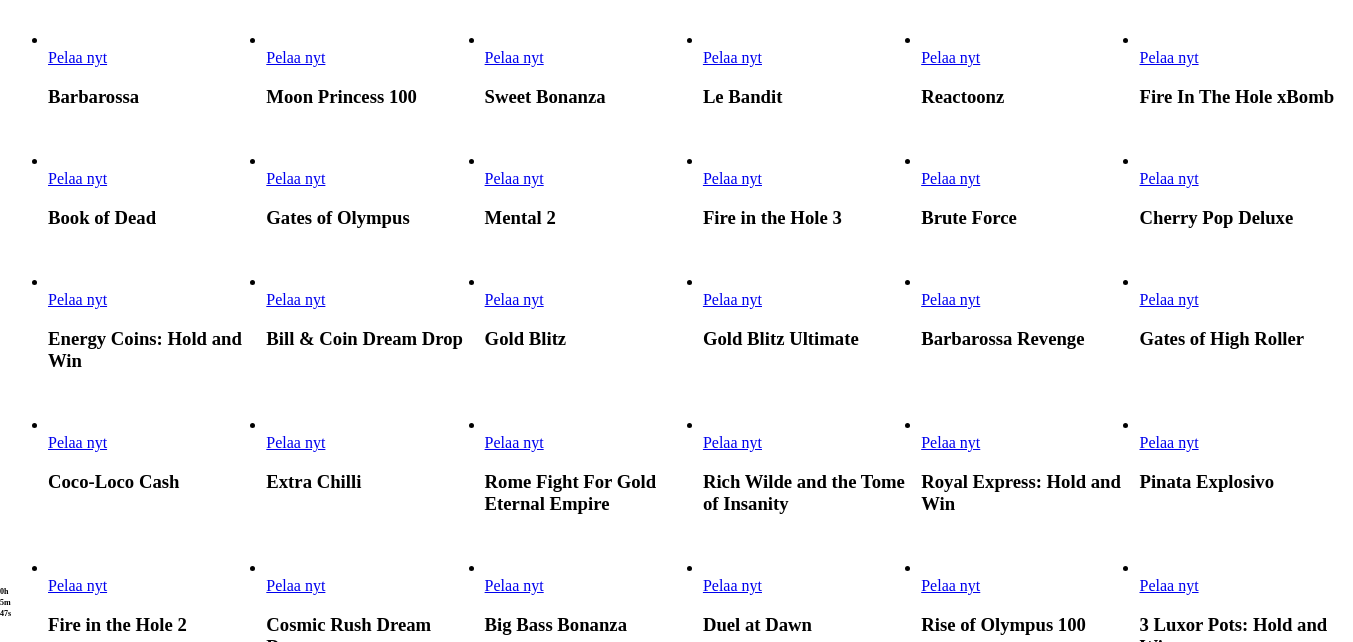 click on "Pelaa nyt" at bounding box center [77, 442] 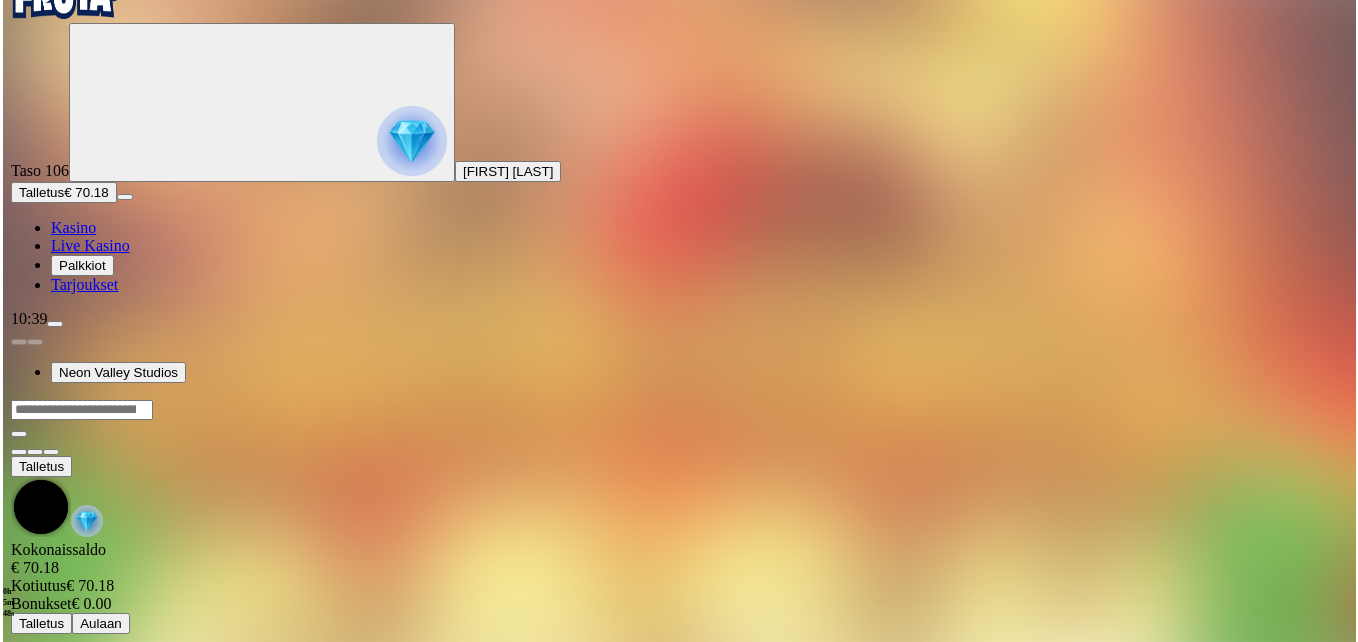 scroll, scrollTop: 0, scrollLeft: 0, axis: both 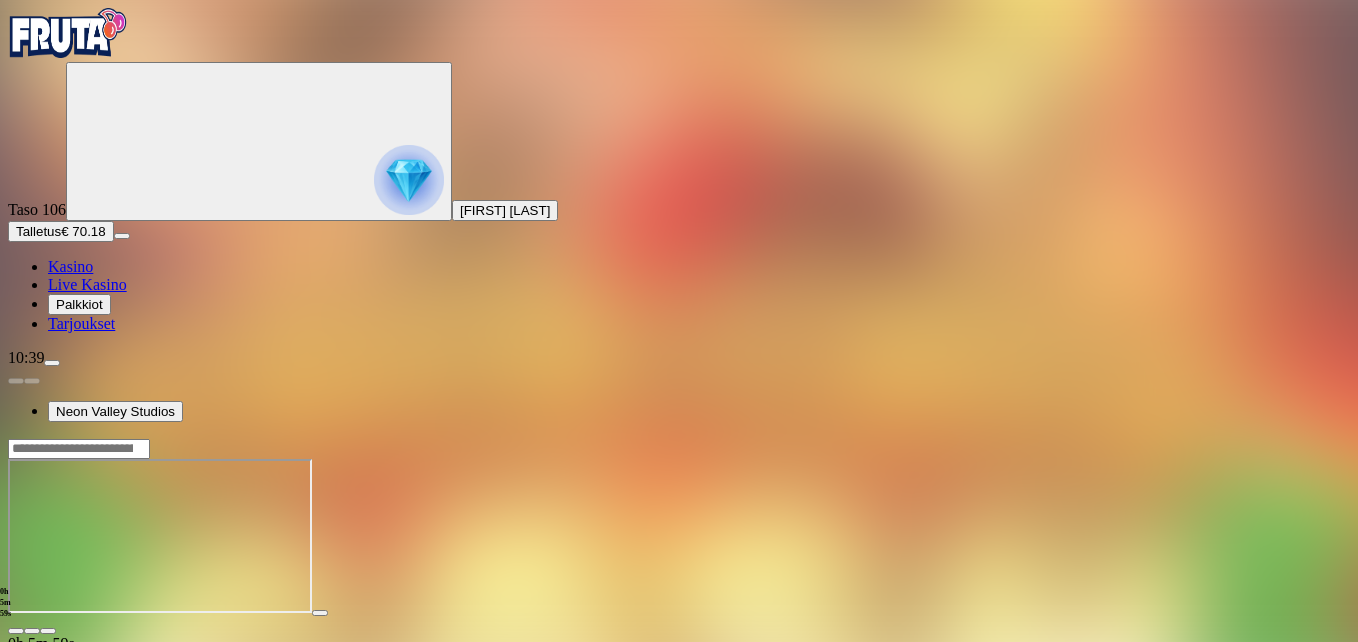 click at bounding box center (48, 631) 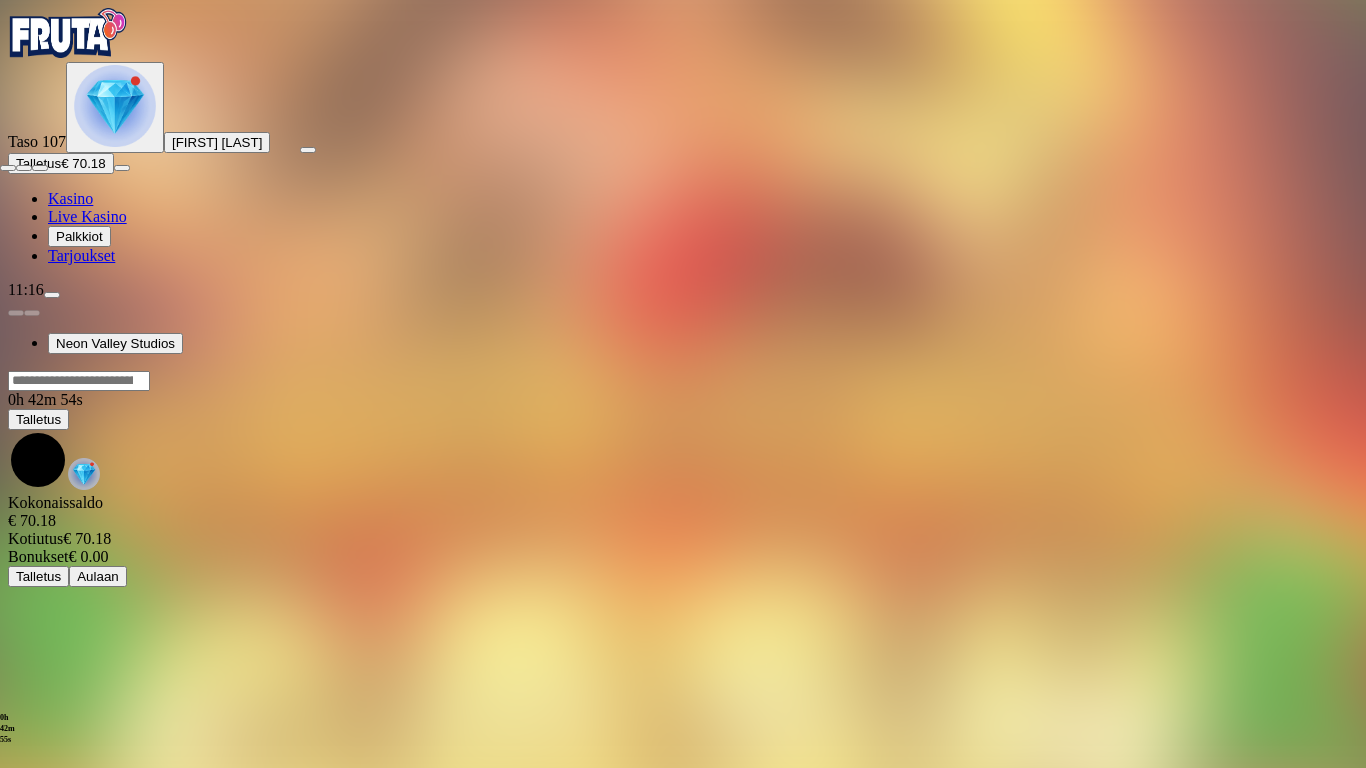 click at bounding box center (8, 168) 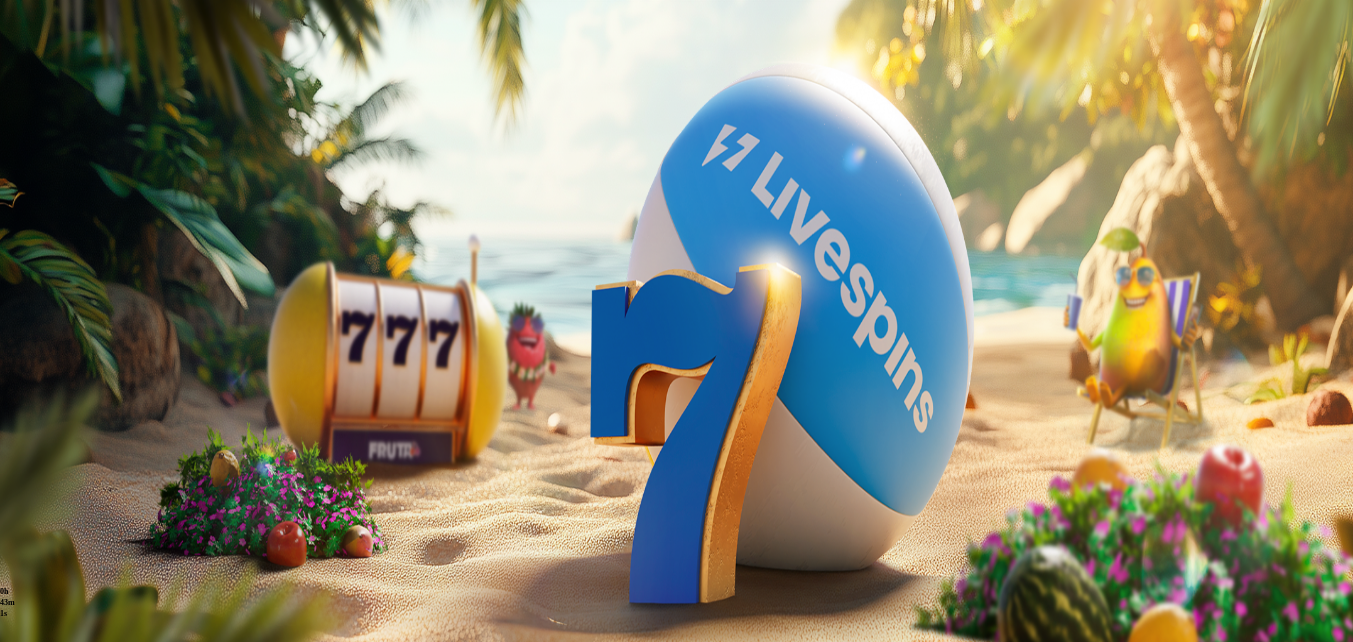 scroll, scrollTop: 0, scrollLeft: 0, axis: both 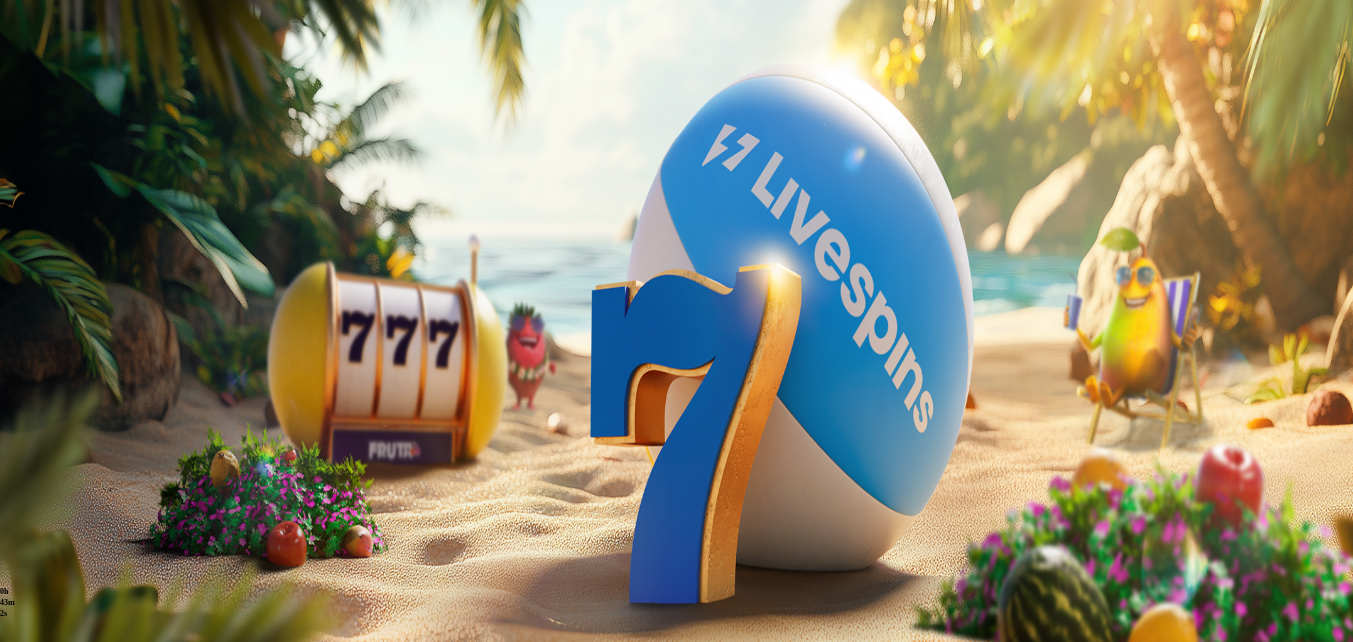 click on "Pelaa nyt" at bounding box center [-752, 1765] 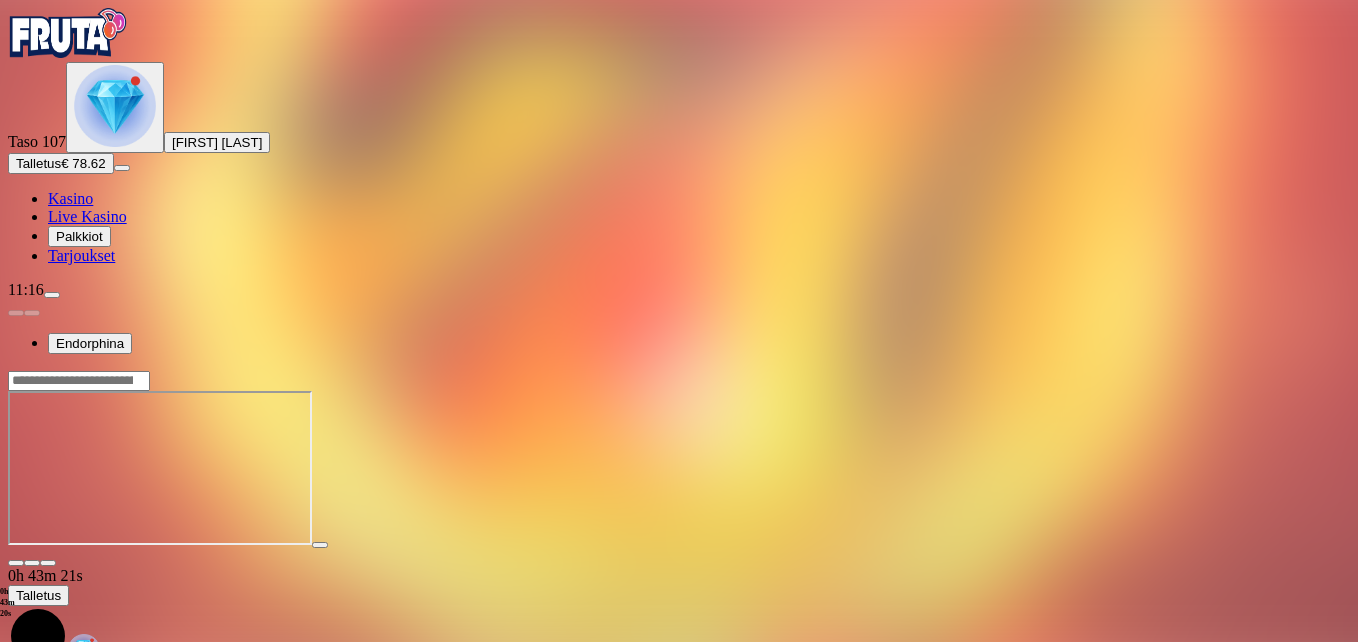 click at bounding box center (48, 563) 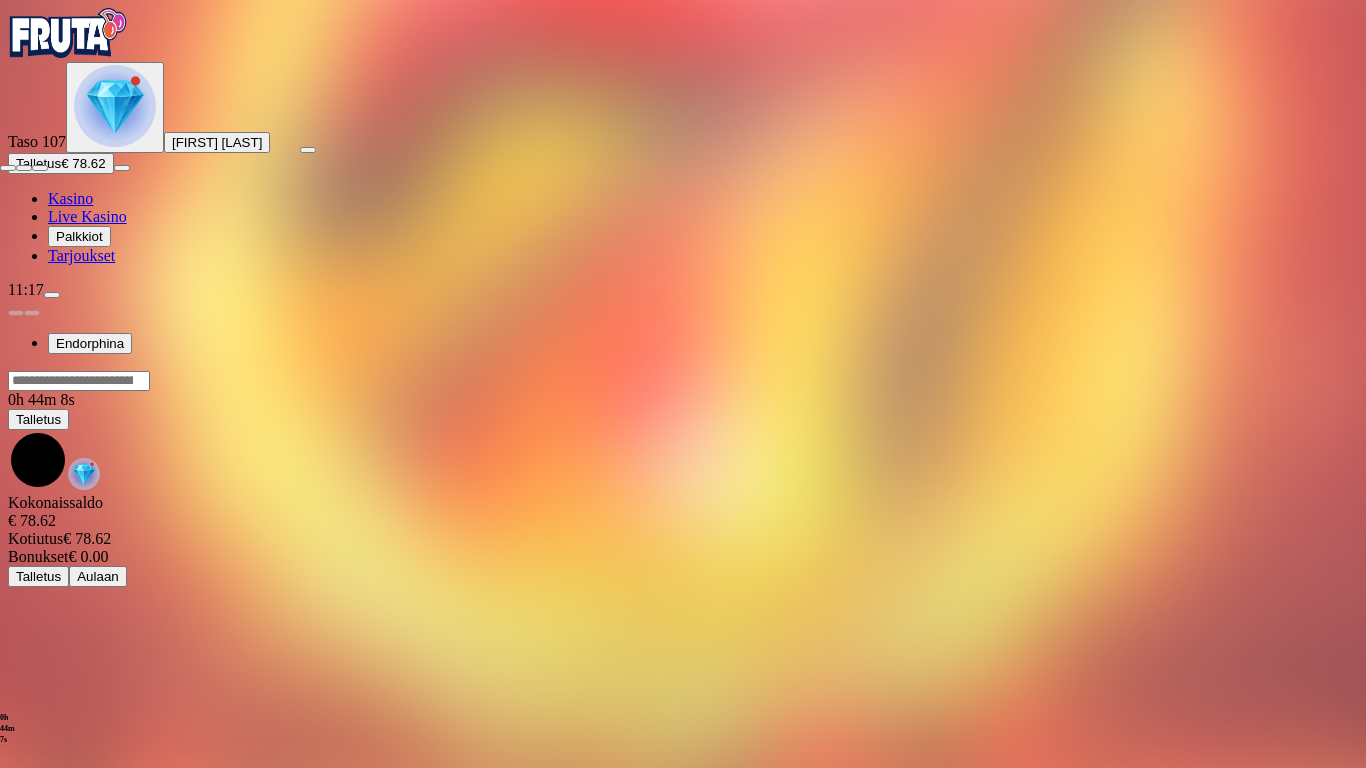 click at bounding box center [8, 168] 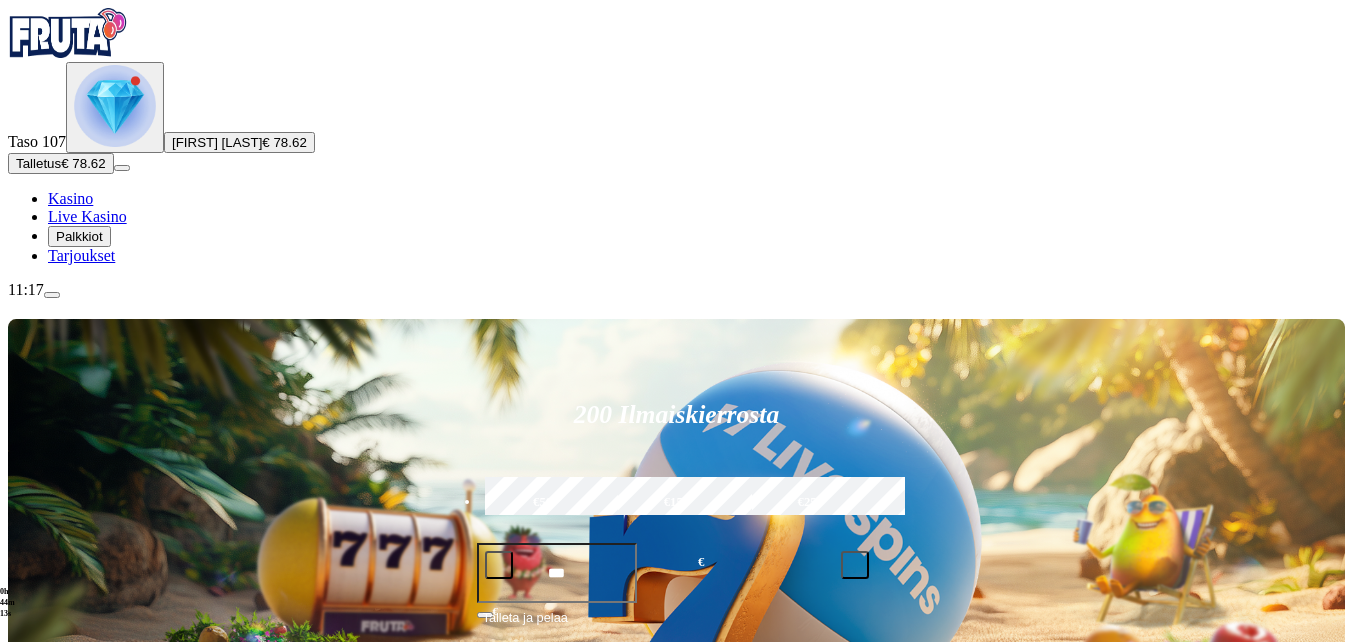 click at bounding box center (32, 1027) 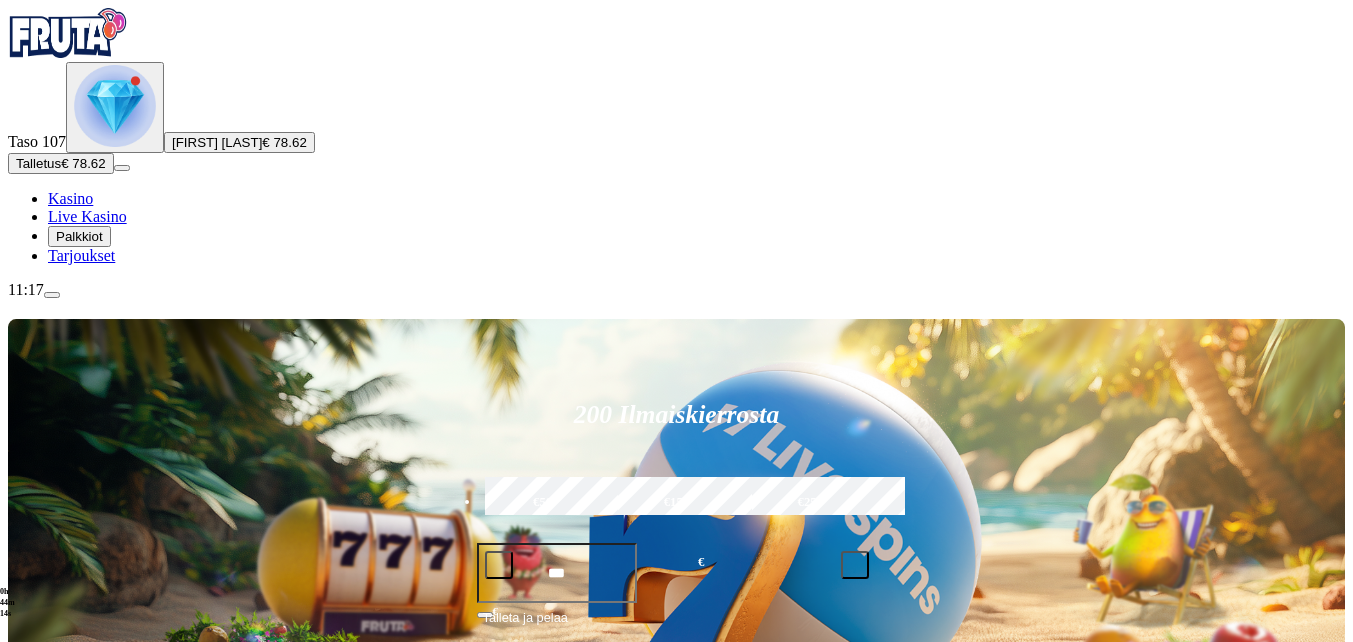 click on "Pelaa nyt" at bounding box center (-752, 1932) 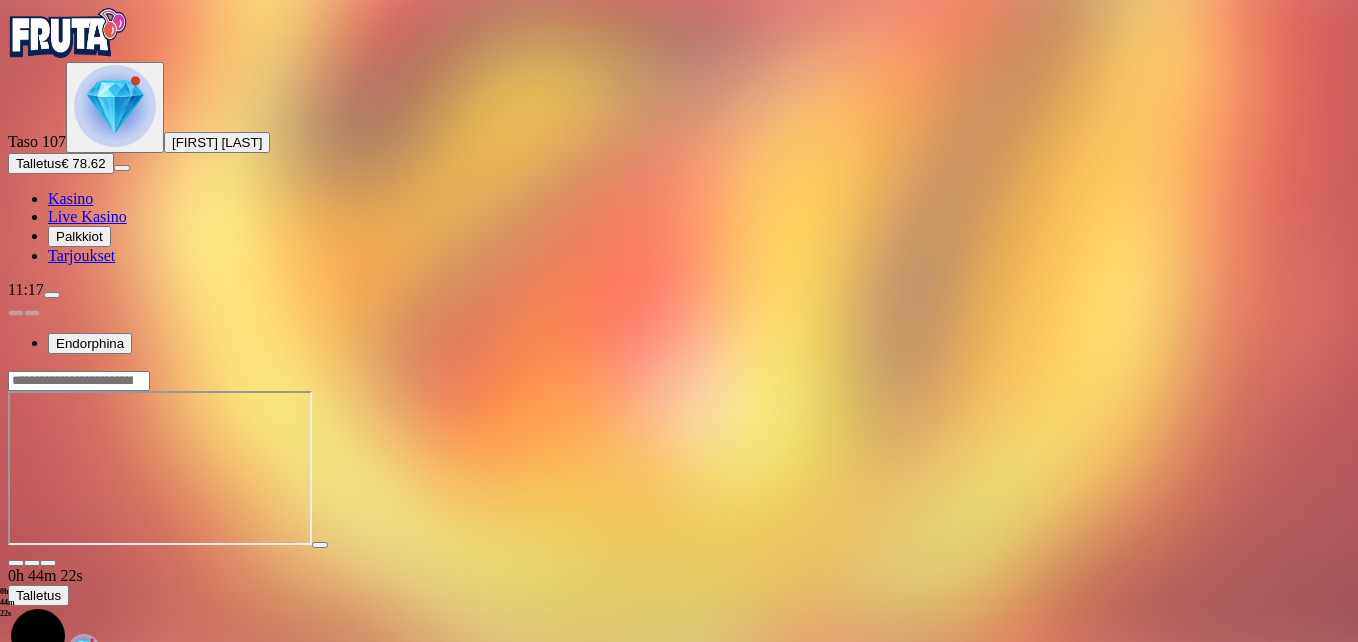 click at bounding box center (48, 563) 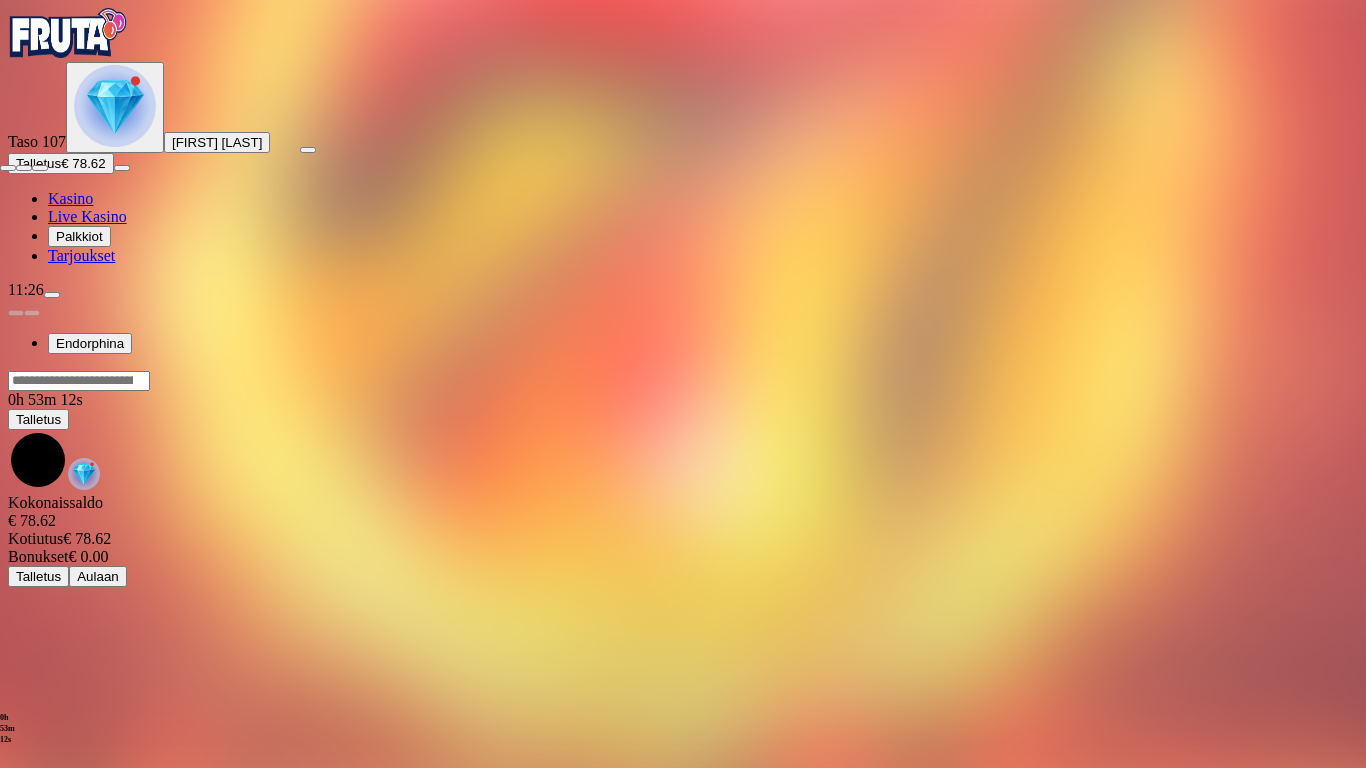 click at bounding box center [8, 168] 